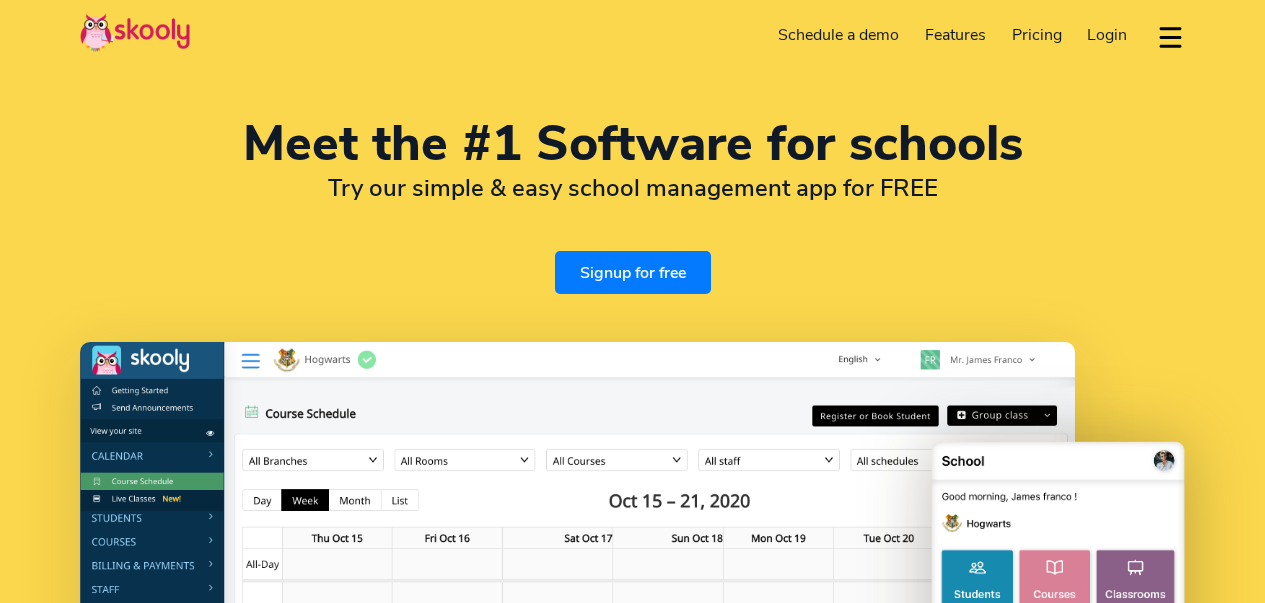 select on "en" 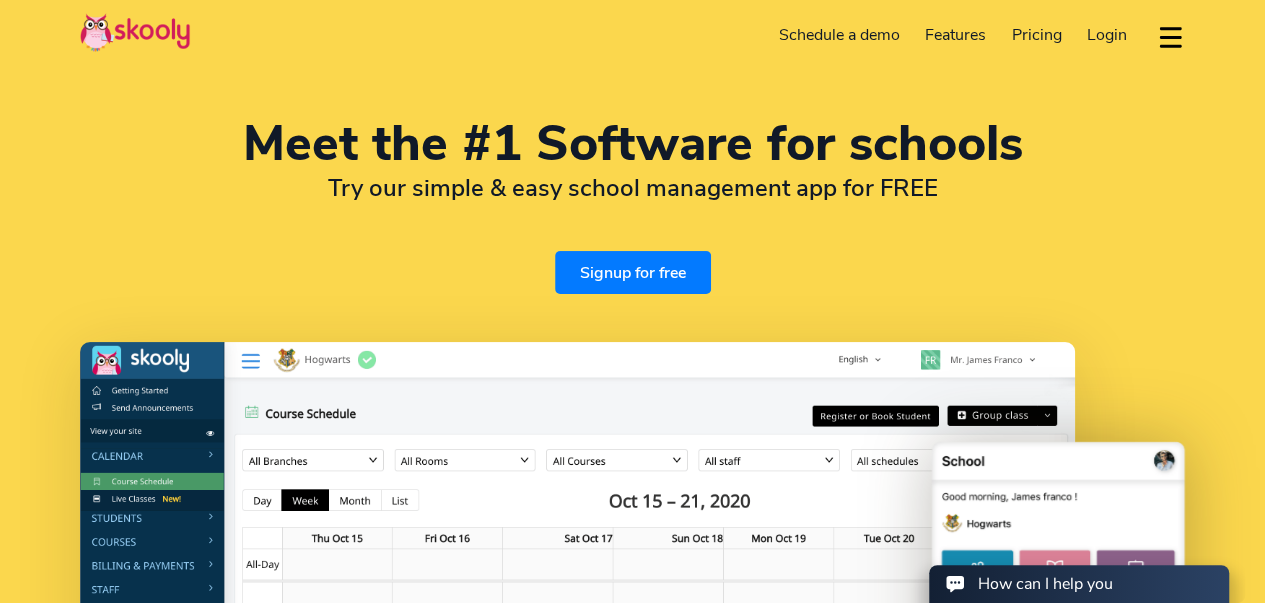scroll, scrollTop: 0, scrollLeft: 0, axis: both 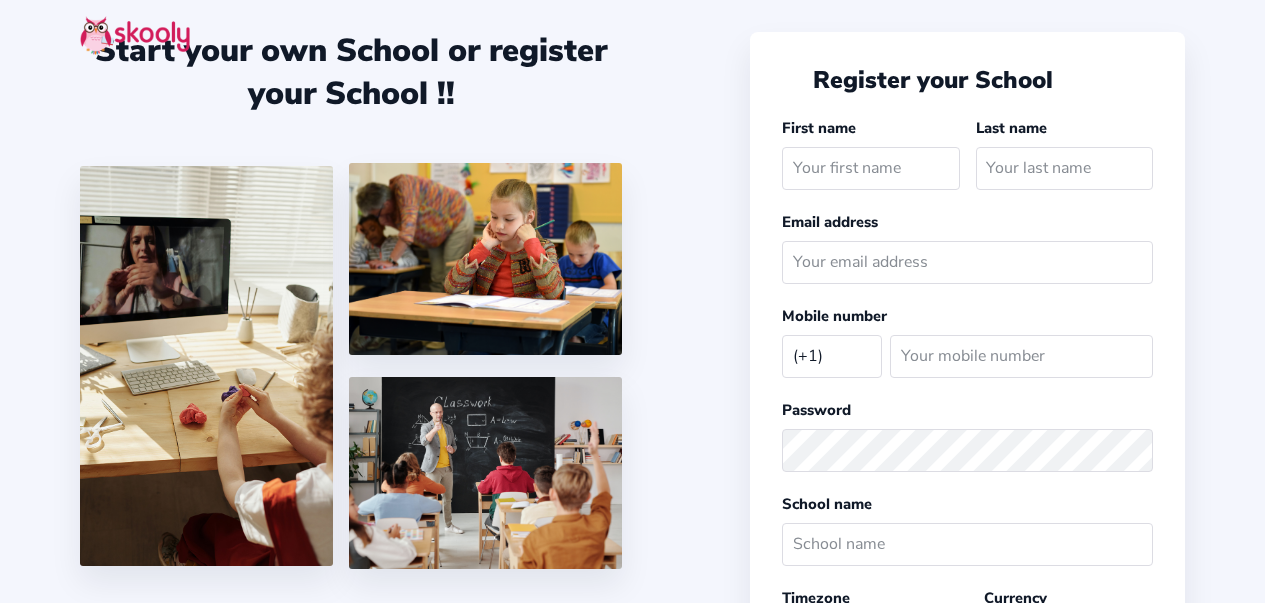 select on "US" 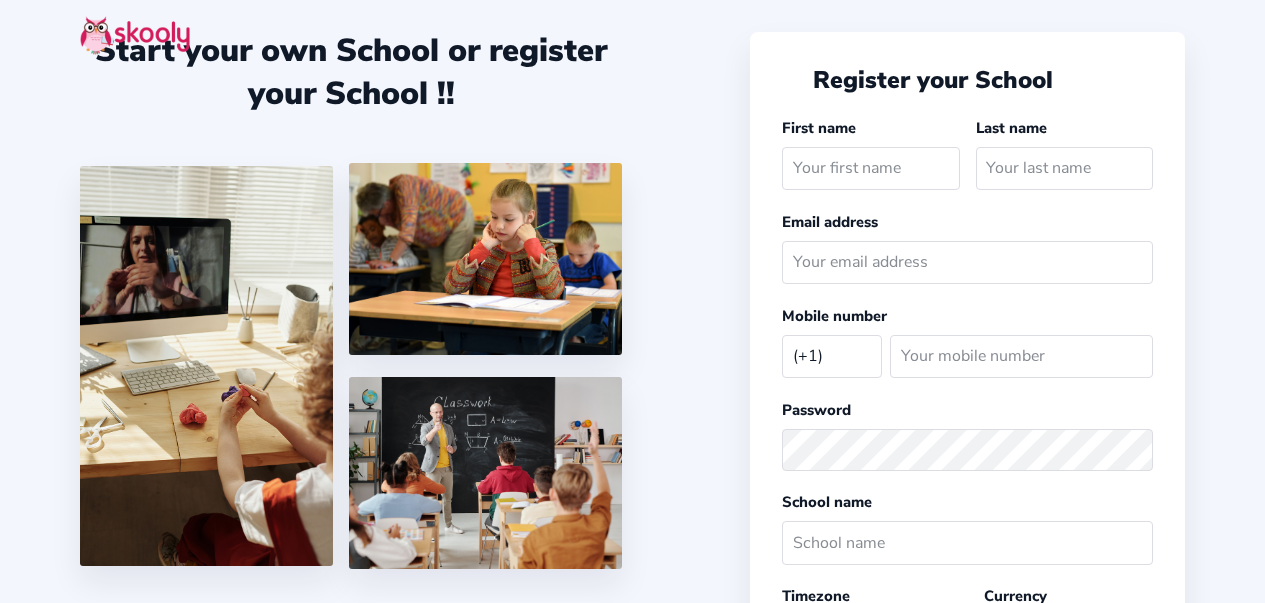 scroll, scrollTop: 0, scrollLeft: 0, axis: both 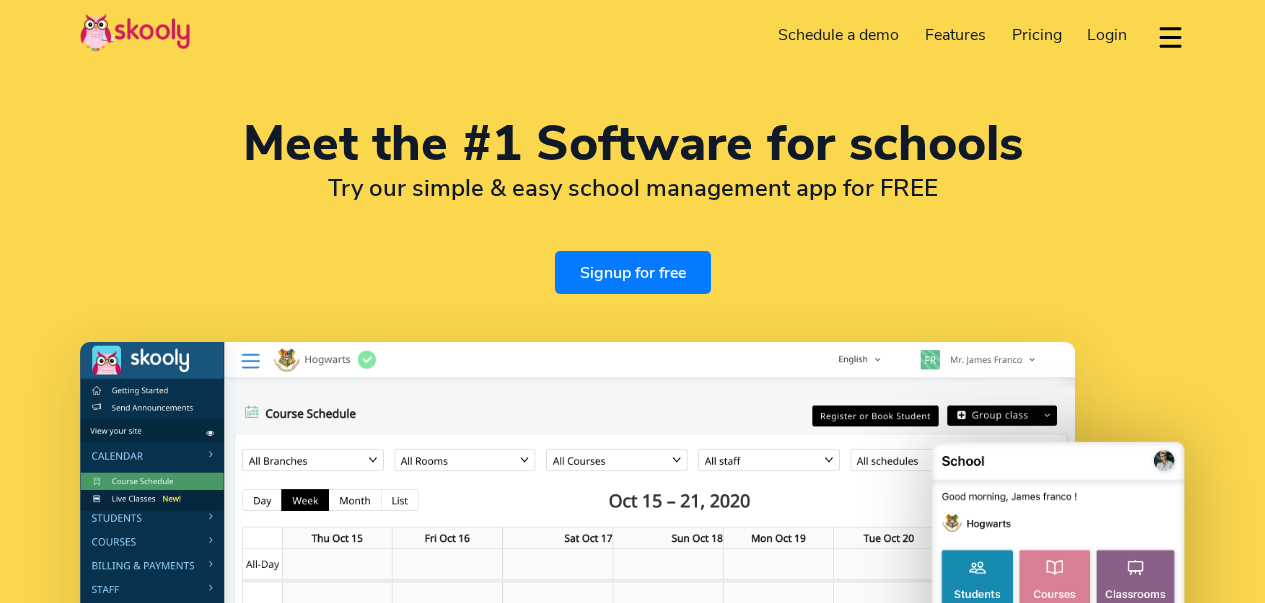 select on "en" 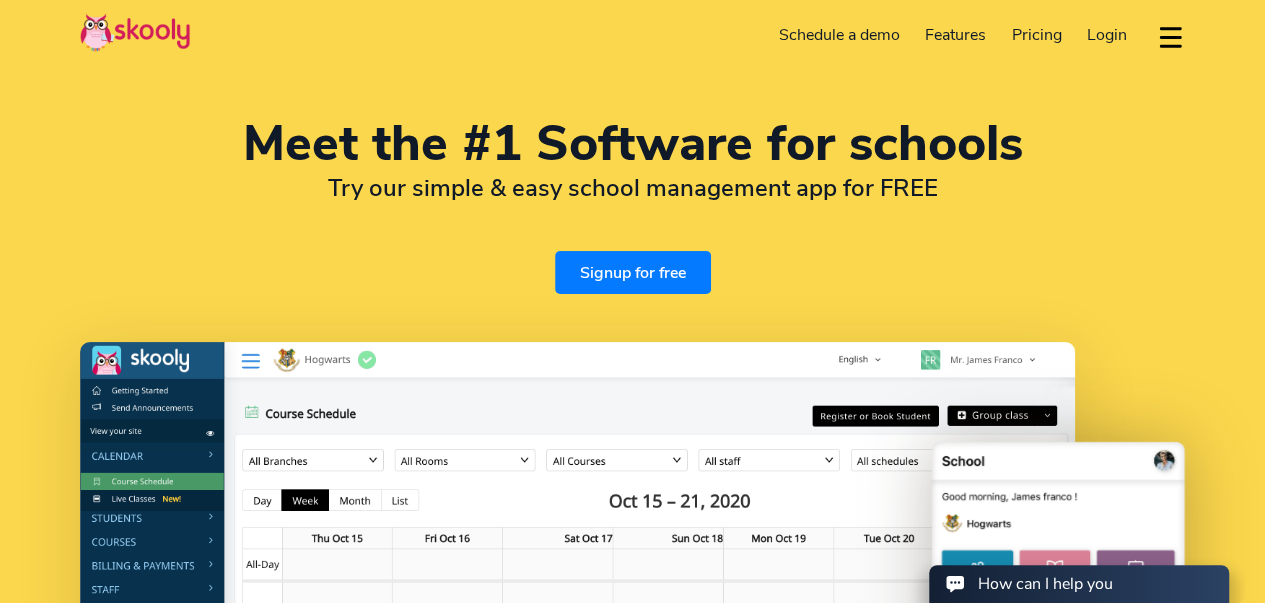 scroll, scrollTop: 0, scrollLeft: 0, axis: both 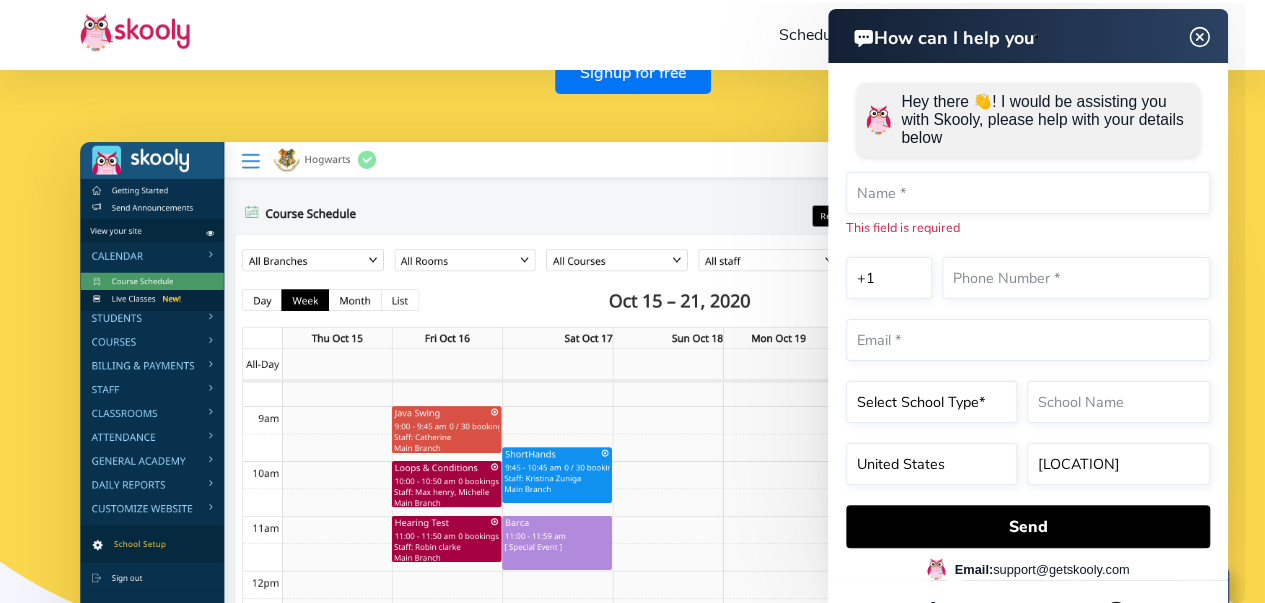 click 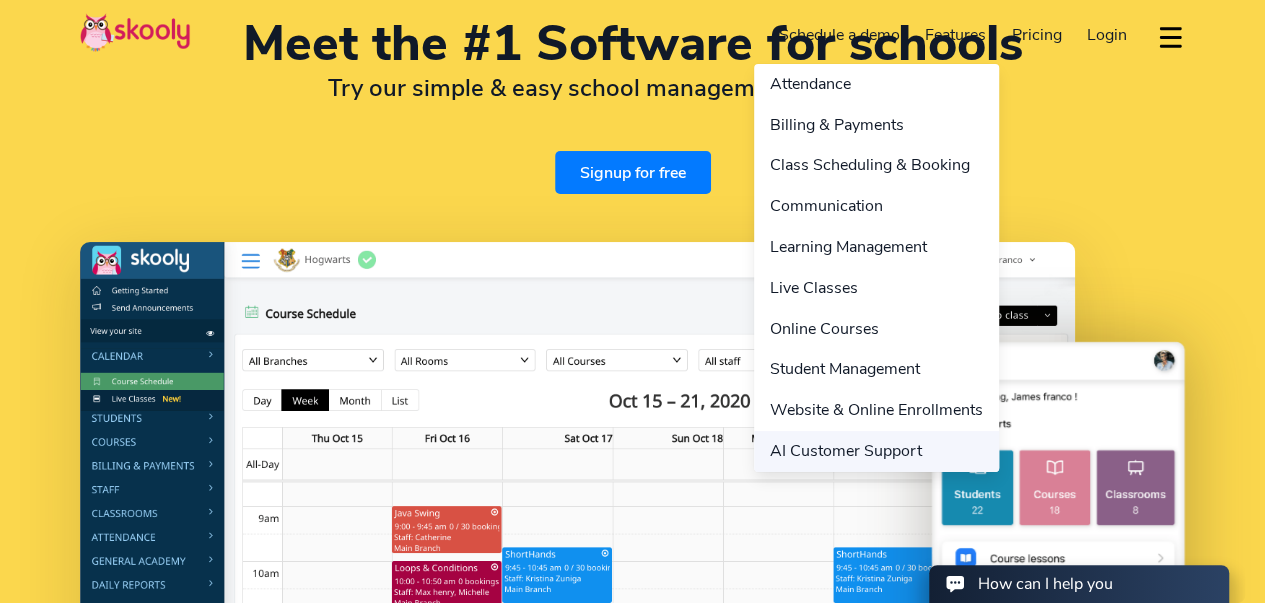 scroll, scrollTop: 0, scrollLeft: 0, axis: both 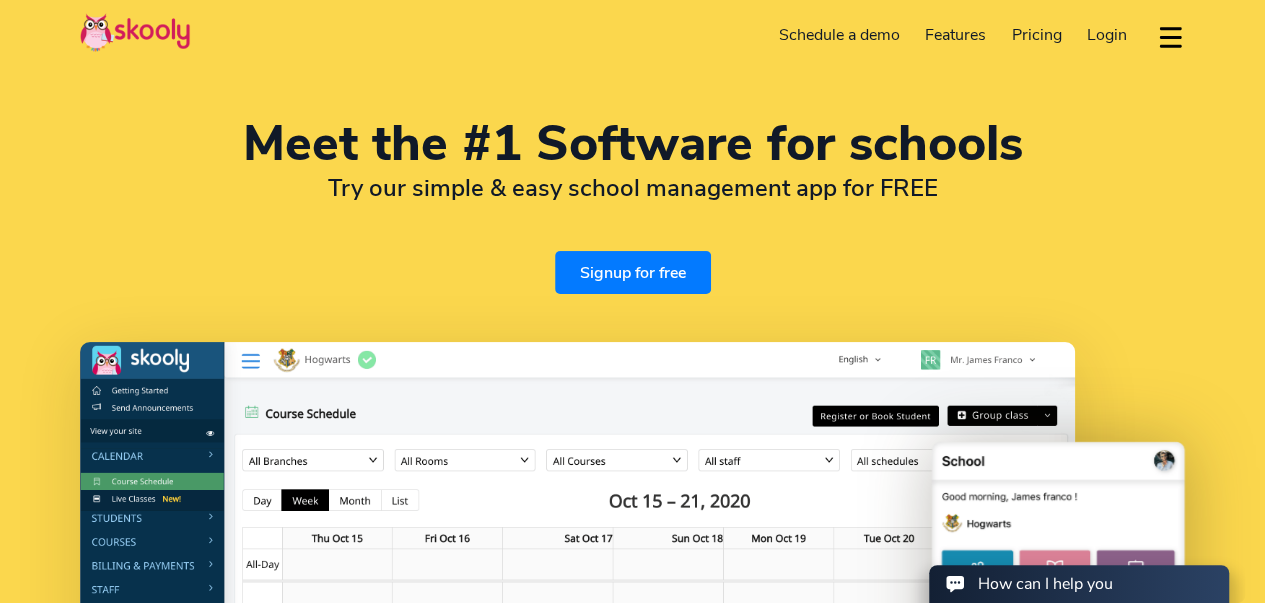 click on "Login" at bounding box center (1107, 35) 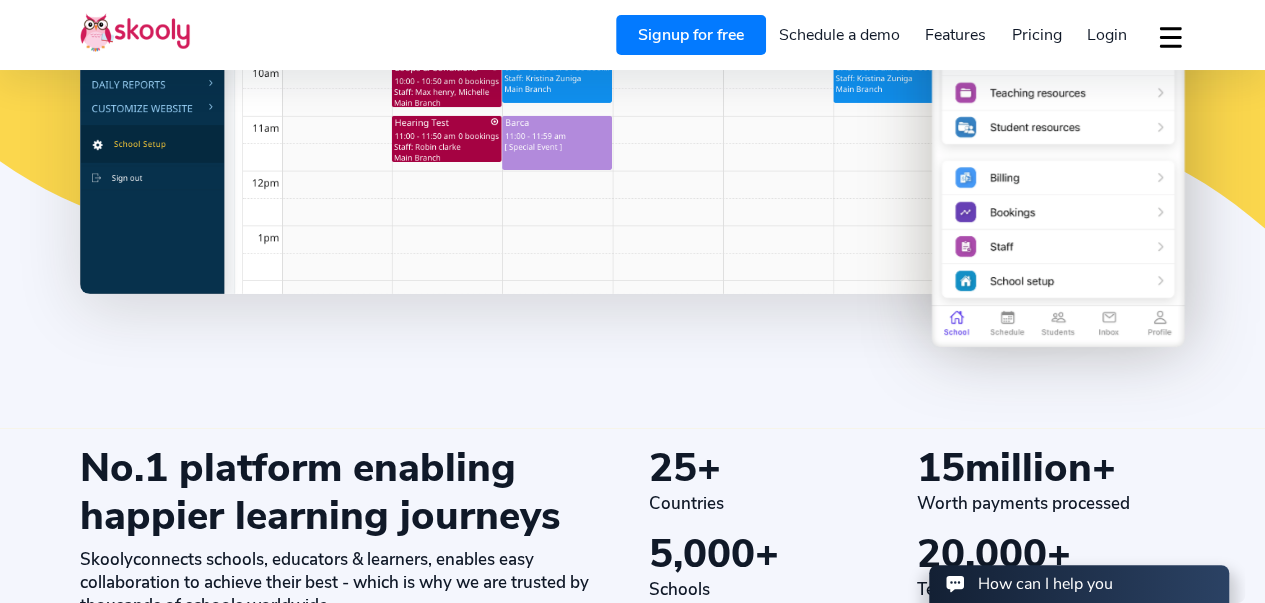 scroll, scrollTop: 0, scrollLeft: 0, axis: both 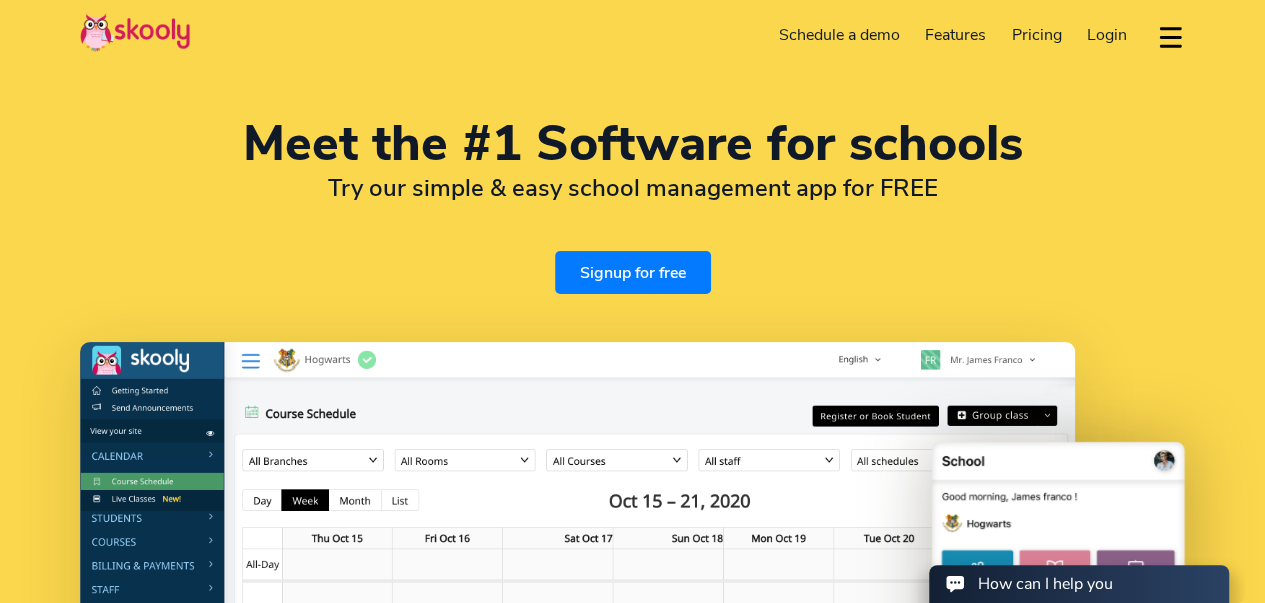 click on "Signup for free" at bounding box center [633, 272] 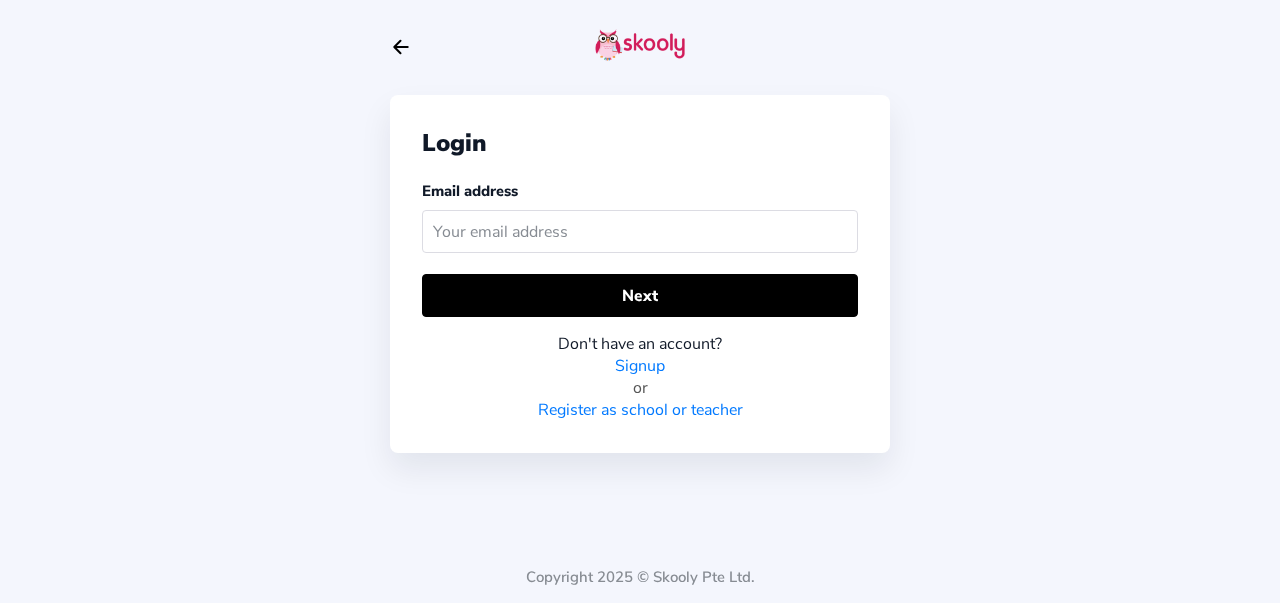 scroll, scrollTop: 0, scrollLeft: 0, axis: both 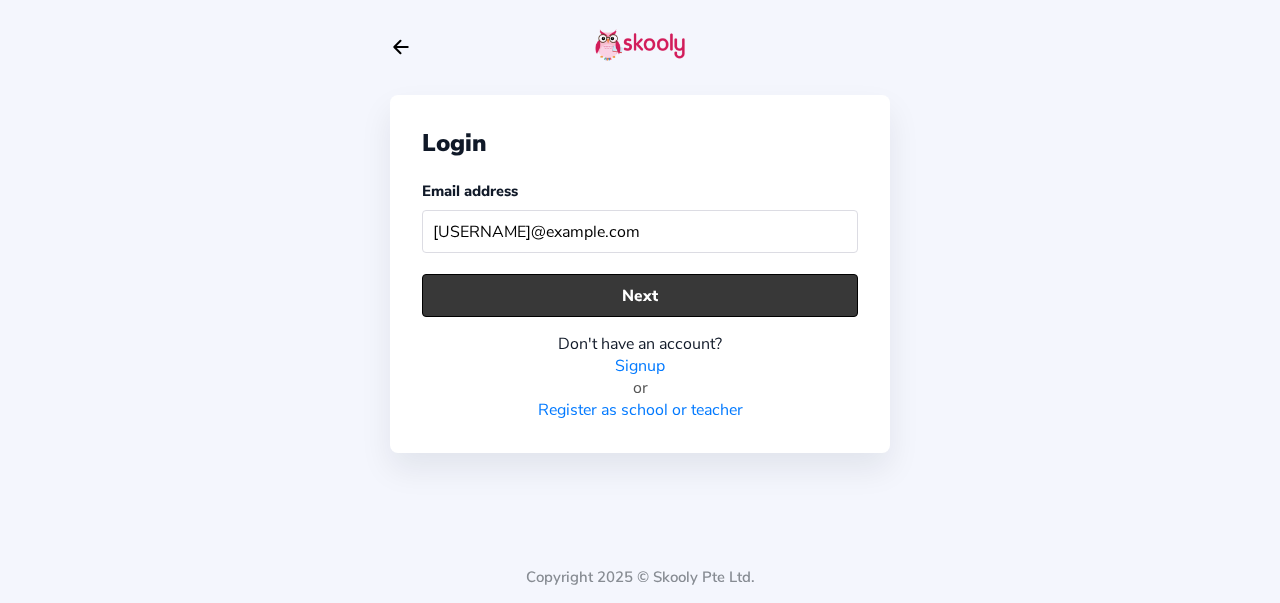 type on "praveens.extramarks@gmail.com" 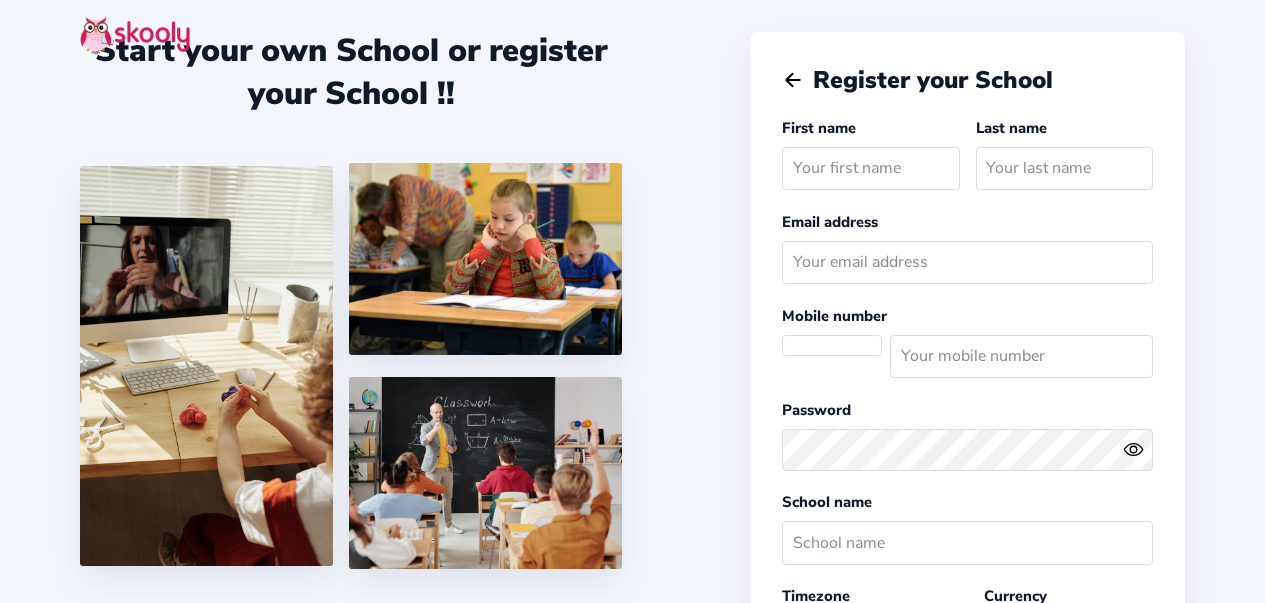 scroll, scrollTop: 0, scrollLeft: 0, axis: both 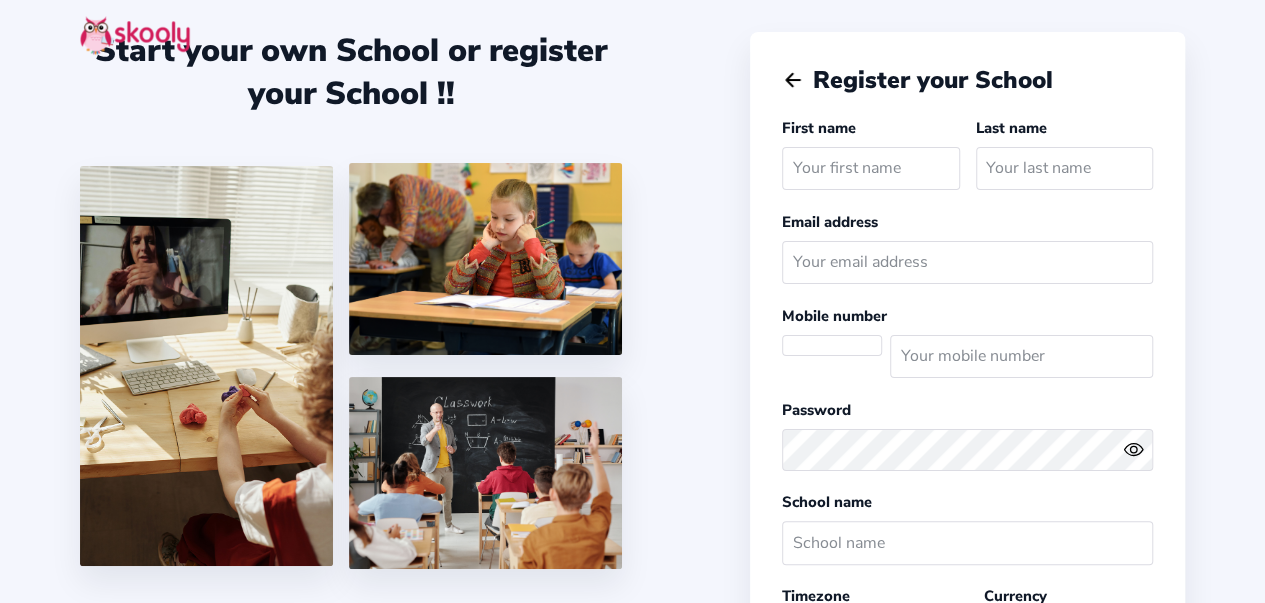 select 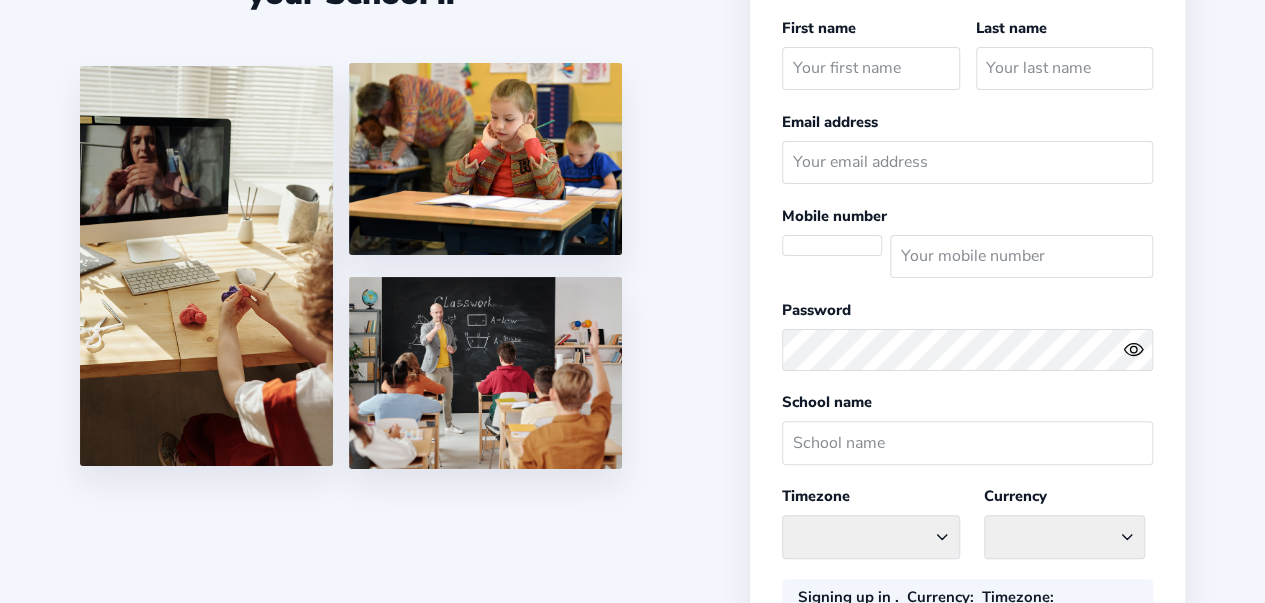 select on "America/New_York" 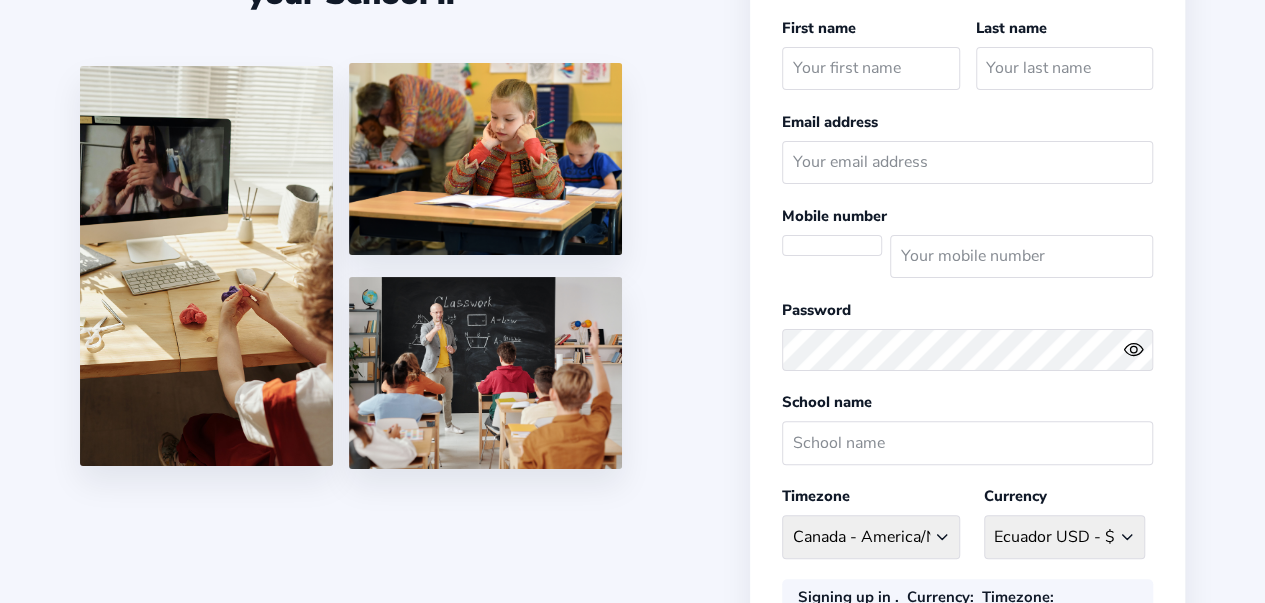 select on "US" 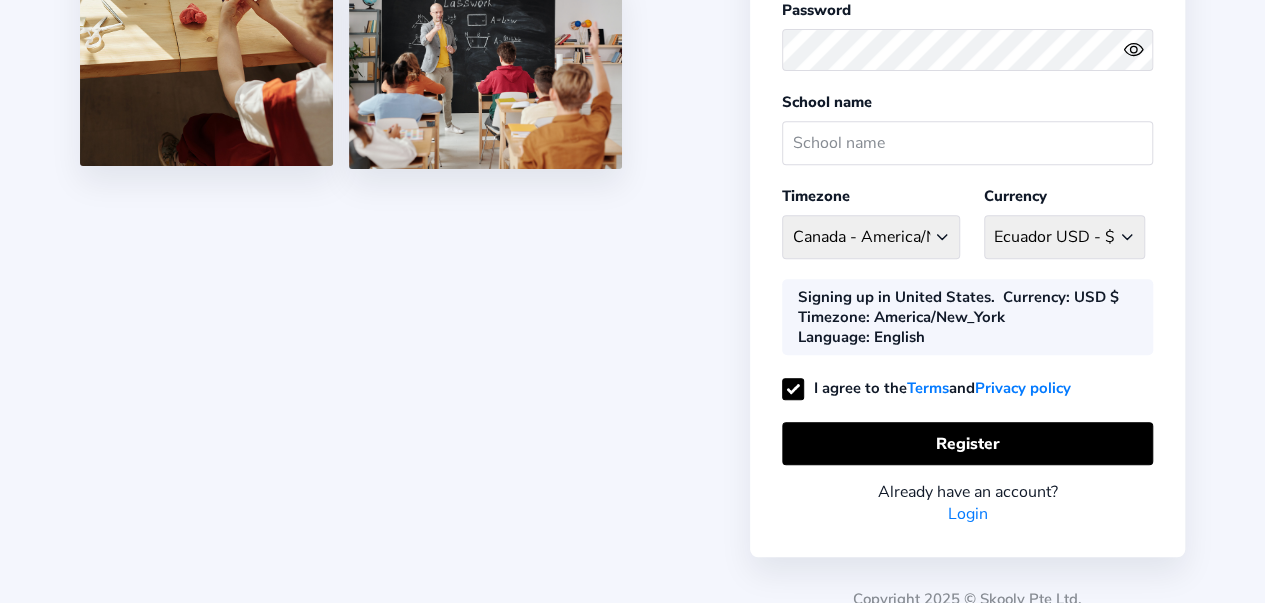 scroll, scrollTop: 412, scrollLeft: 0, axis: vertical 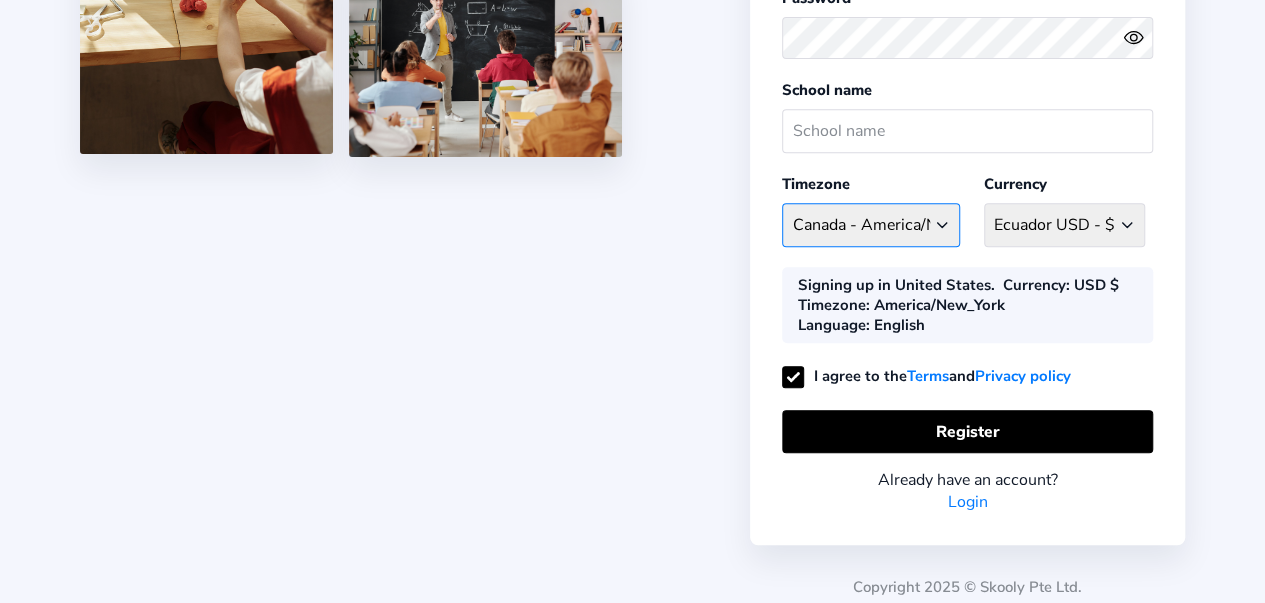 click on "America/New_York [COUNTRY] - Asia/Kabul  [COUNTRY] - Europe/Tirane  [COUNTRY] - Africa/Algiers  AmericanSamoa - Pacific/Pago_Pago  [COUNTRY] - Europe/Andorra  [COUNTRY] - Africa/Luanda  Anguilla - America/Anguilla  Antarctica - Antarctica/Mawson  Antigua and Barbuda - America/Antigua  Argentina - America/Argentina/San_Luis  Armenia - Asia/Yerevan  Aruba - America/Aruba  Australia - Australia/Sydney  Australia - Australia/Adelaide Australia - Australia/Brisbane Australia - Australia/Broken_Hill Australia - Australia/Canberra Australia - Australia/Currie Australia - Australia/Darwin Australia - Australia/Eucla Australia - Australia/Hobart Australia - Australia/Kingston Australia - Australia/LHI Australia - Australia/Lindeman Australia - Australia/Lord_Howe Australia - Australia/Melbourne Australia - Australia/NSW Australia - Australia/Perth Australia - Australia/Queensland Australia - Australia/South Australia - Australia/Tasmania Australia - Australia/Victoria Australia - Australia/West Australia - Pacific/Norfolk" 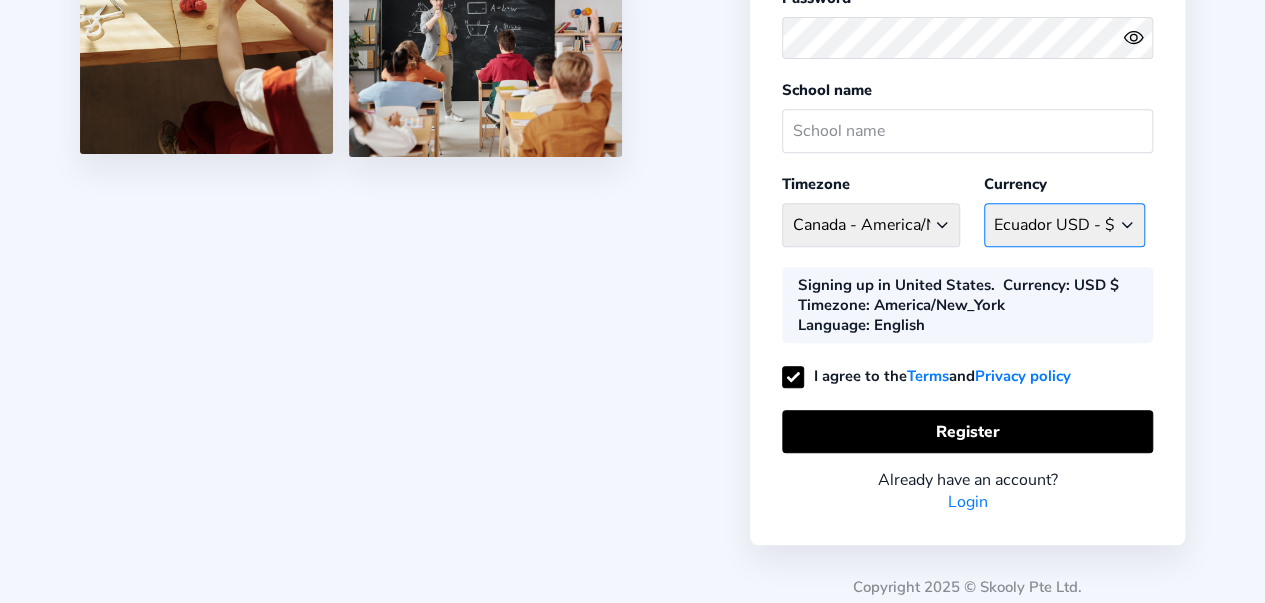 click on "USD $ [COUNTRY] AFN - ؋. [COUNTRY] ALL - L [COUNTRY] DZD - دج AmericanSamoa USD - د$ [COUNTRY] EUR - € [COUNTRY] AOA - Kz Anguilla XCD - $ Antarctica EUR - € Antigua and Barbuda ECD - $ Argentina ARS - $ Armenia AMD - ֏ Aruba AWG - Afl Australia AUD - $ Austria ATS - S Azerbaijan AZN - S Bahamas BSD - $ Bahrain BHD - د.ب Bangladesh BDT - ৳ Barbados BBD - $ Belarus BYN - Br Belgium BEF - fr Belize BZD - $ Benin XOF - CFA Bermuda BMD - $ Bhutan BTN - Nu Bolivia, Plurinational State of BOB - Bs Bosnia and Herzegovina BAM - KM Botswana BWP - P Brazil BRL - R$ British Indian Ocean Territory GBP - £ Brunei Darussalam BND - $ Bulgaria BGN - лв Burkina Faso BFA - CFA Burundi BIF - FBu Cambodia KHR - ៛ Cameroon XAF - CFA Canada CAD - $ Cape Verde CVE - $ Cayman Islands KYD - $ Central African Republic XFA - CFA Chad XFA - CFA Chile CLF - $ China CNY - ¥ Colombia COP - $ Comoros KMF - CF Congo XAF - CFA Congo, The Democratic Republic of CDF - FC Cook Islands NZD - $ Costa Rica CRC - ₡ Croatia HRK - kn" 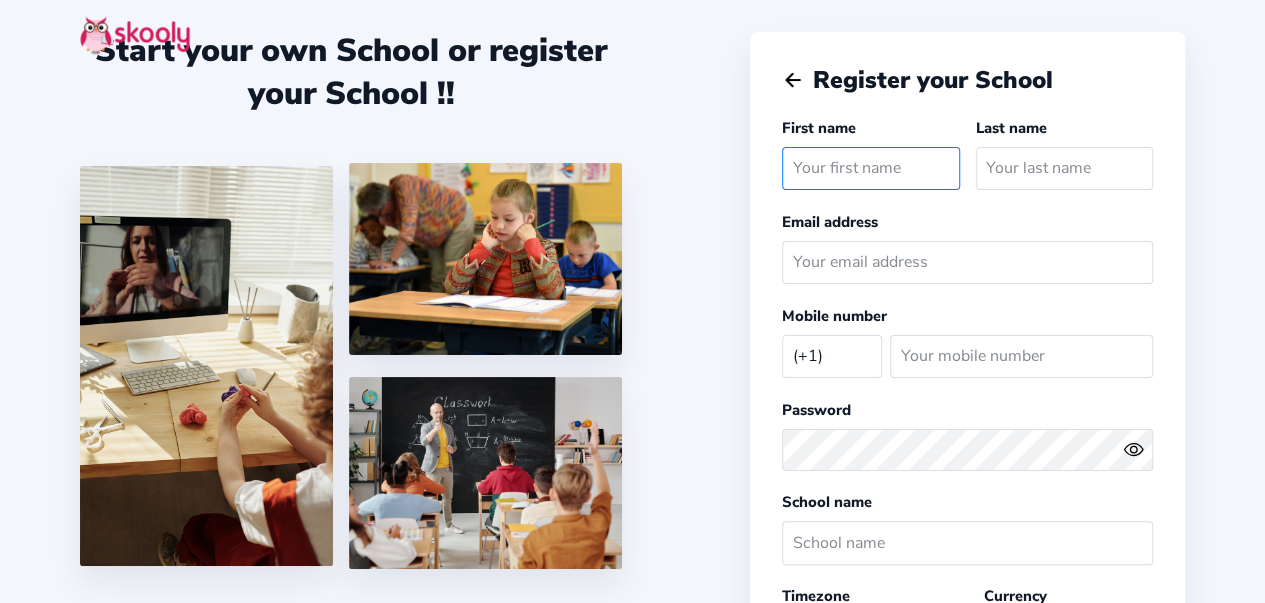 click 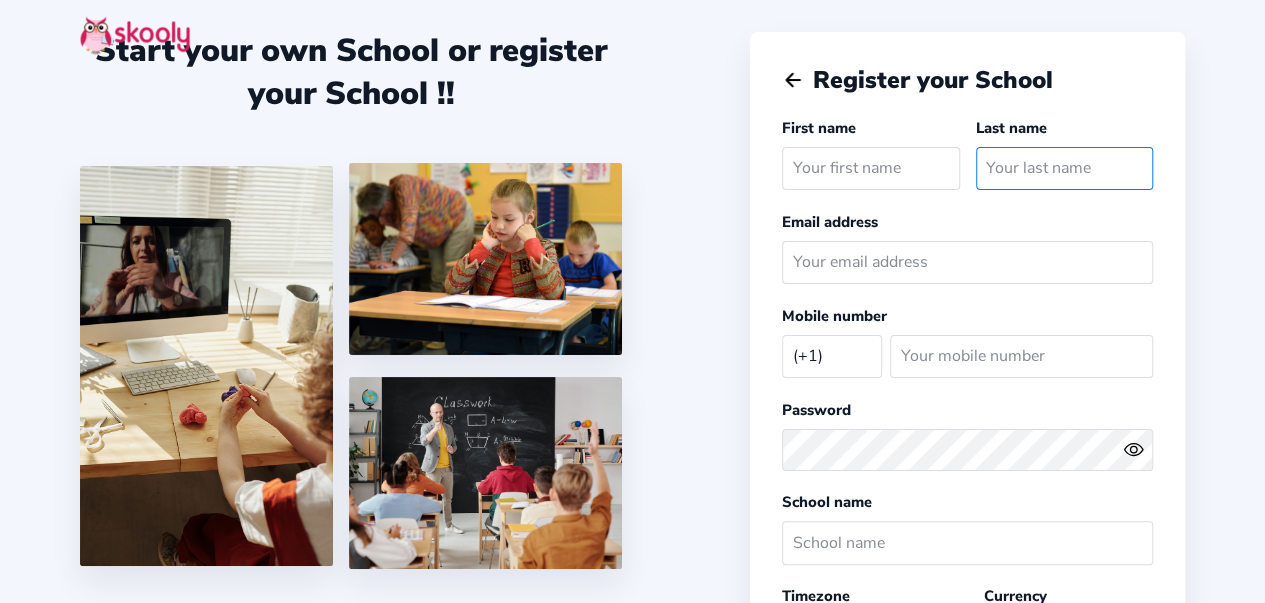 drag, startPoint x: 986, startPoint y: 163, endPoint x: 972, endPoint y: 194, distance: 34.0147 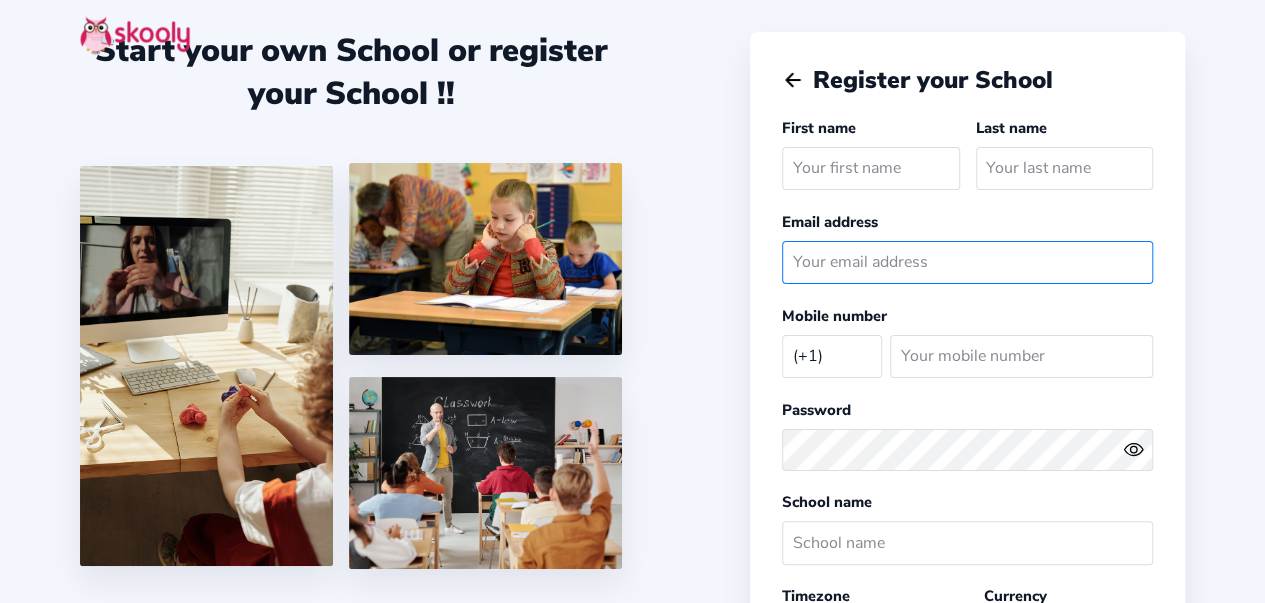 drag, startPoint x: 892, startPoint y: 268, endPoint x: 882, endPoint y: 387, distance: 119.419426 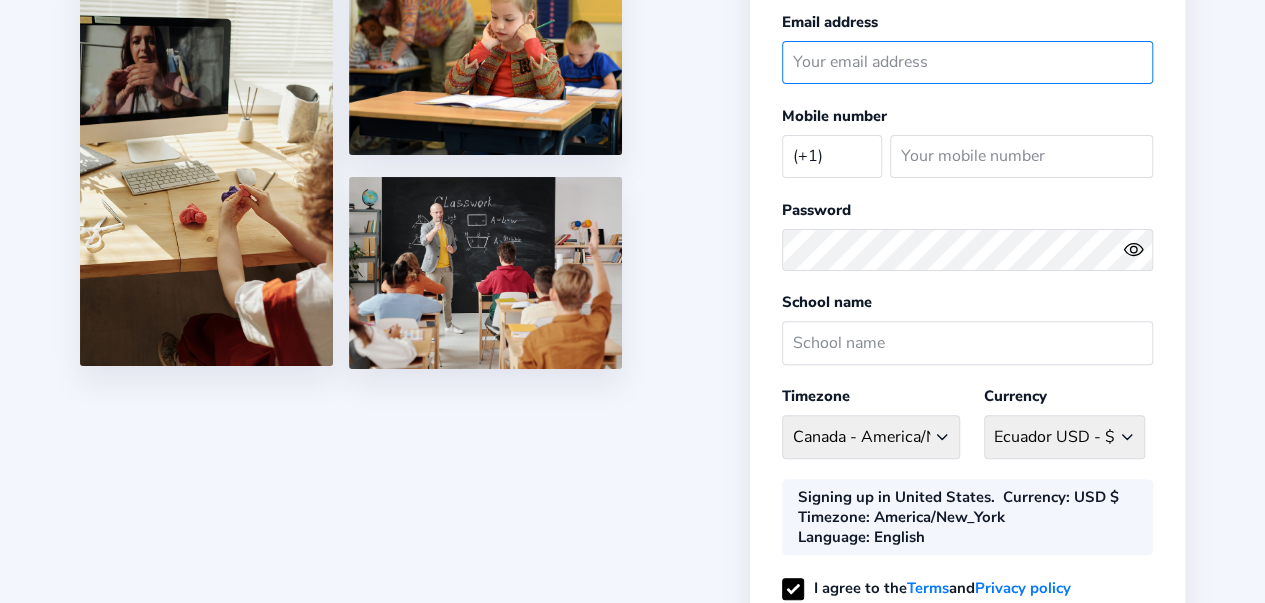 scroll, scrollTop: 0, scrollLeft: 0, axis: both 